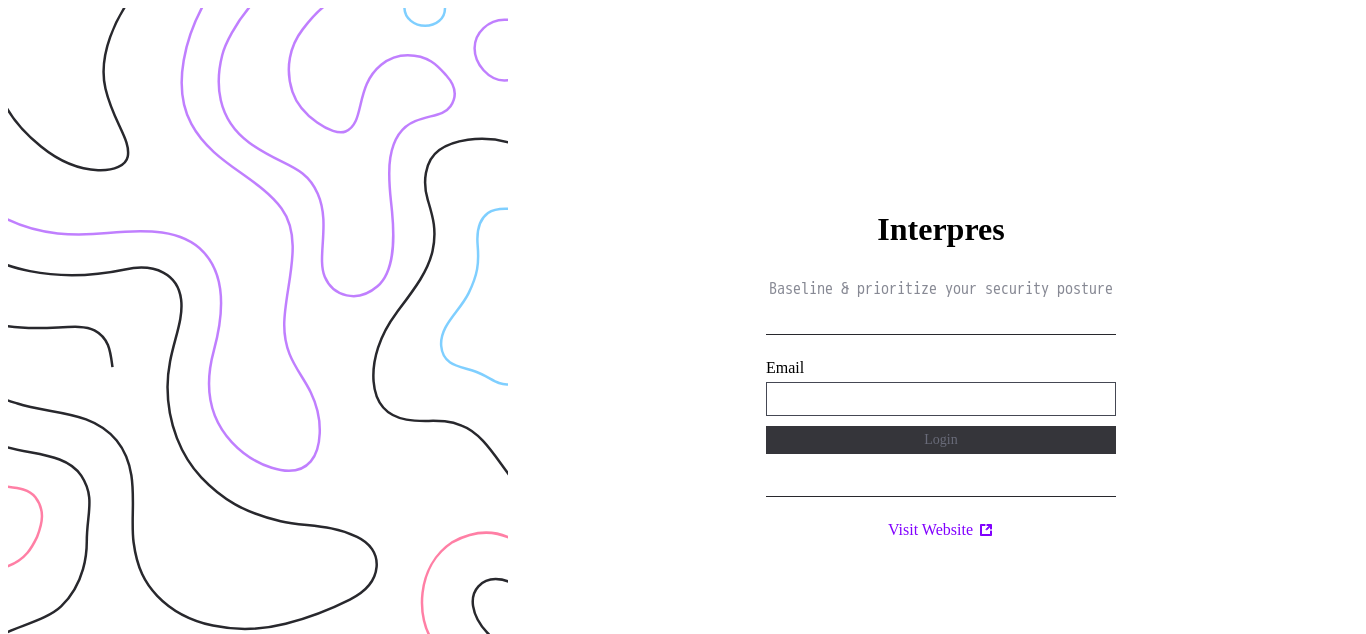 click on "**********" at bounding box center [941, 399] 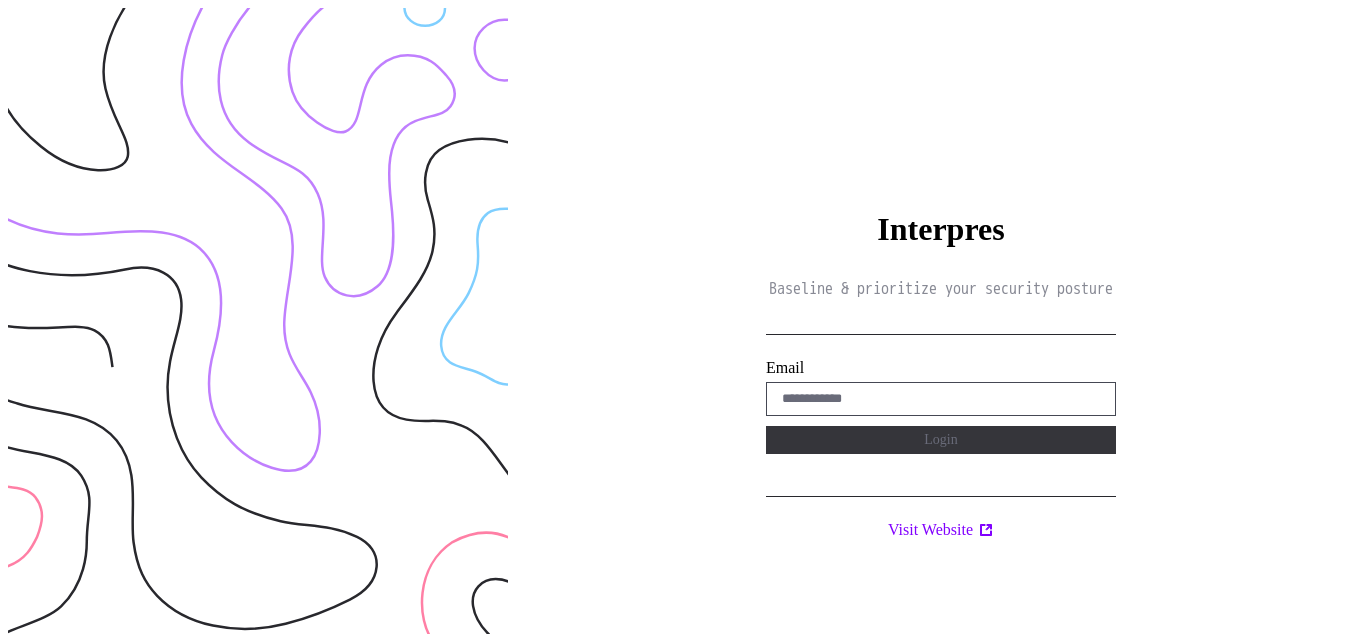 scroll, scrollTop: 0, scrollLeft: 0, axis: both 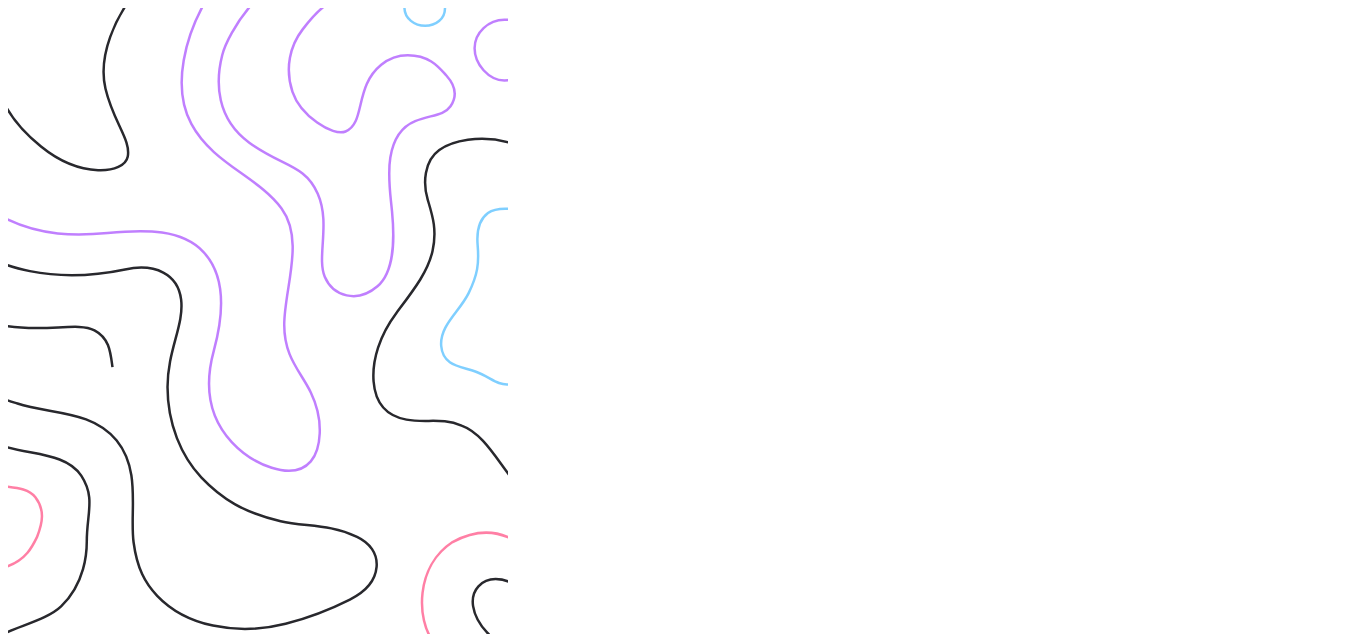 click on "Interpres Baseline & prioritize your security posture Email Login Visit Website" at bounding box center (941, 325) 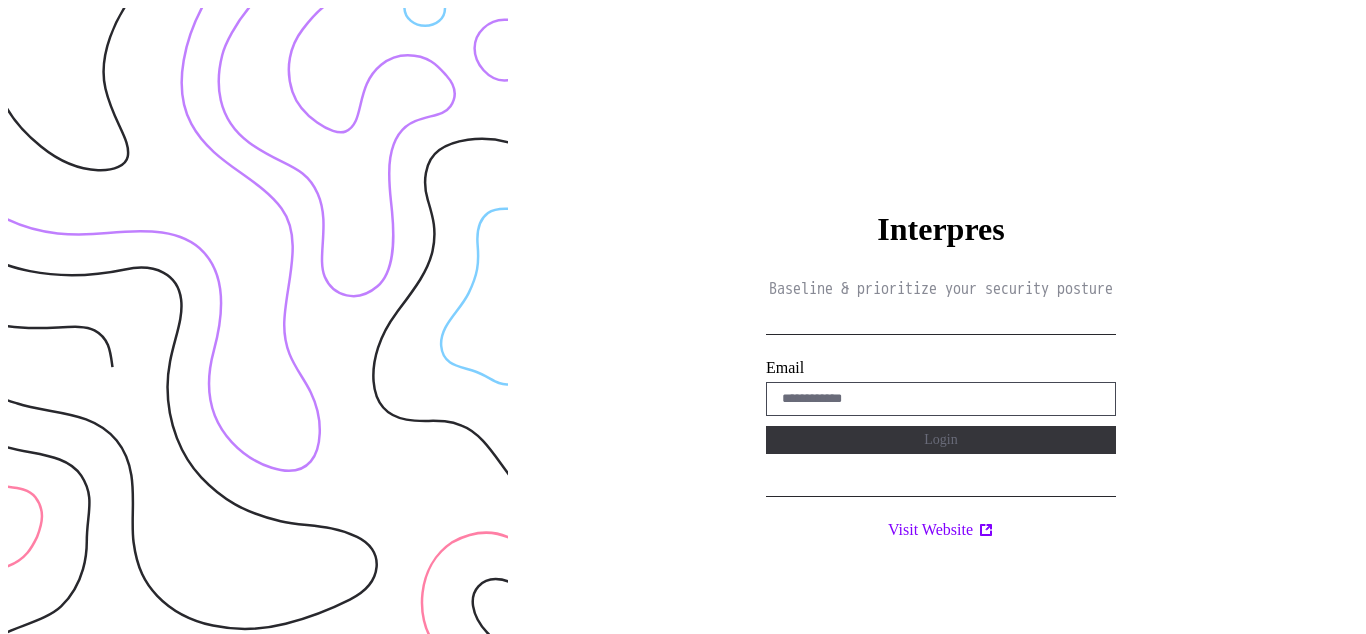 scroll, scrollTop: 0, scrollLeft: 0, axis: both 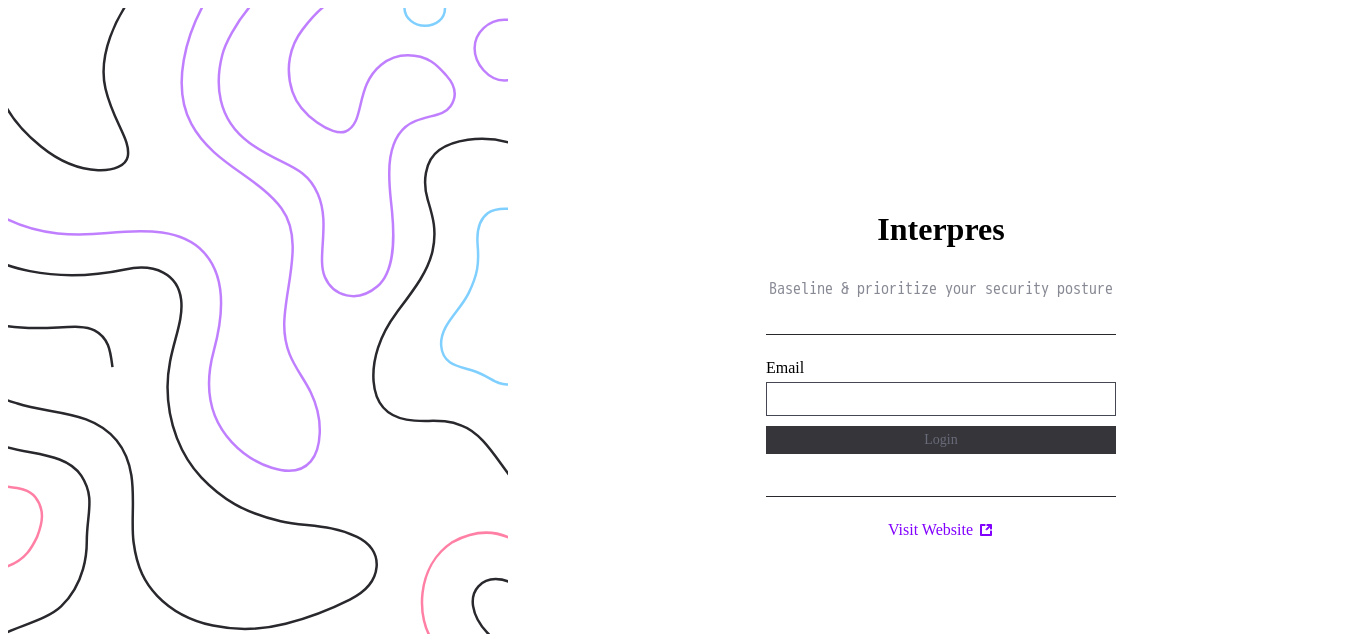 type on "**********" 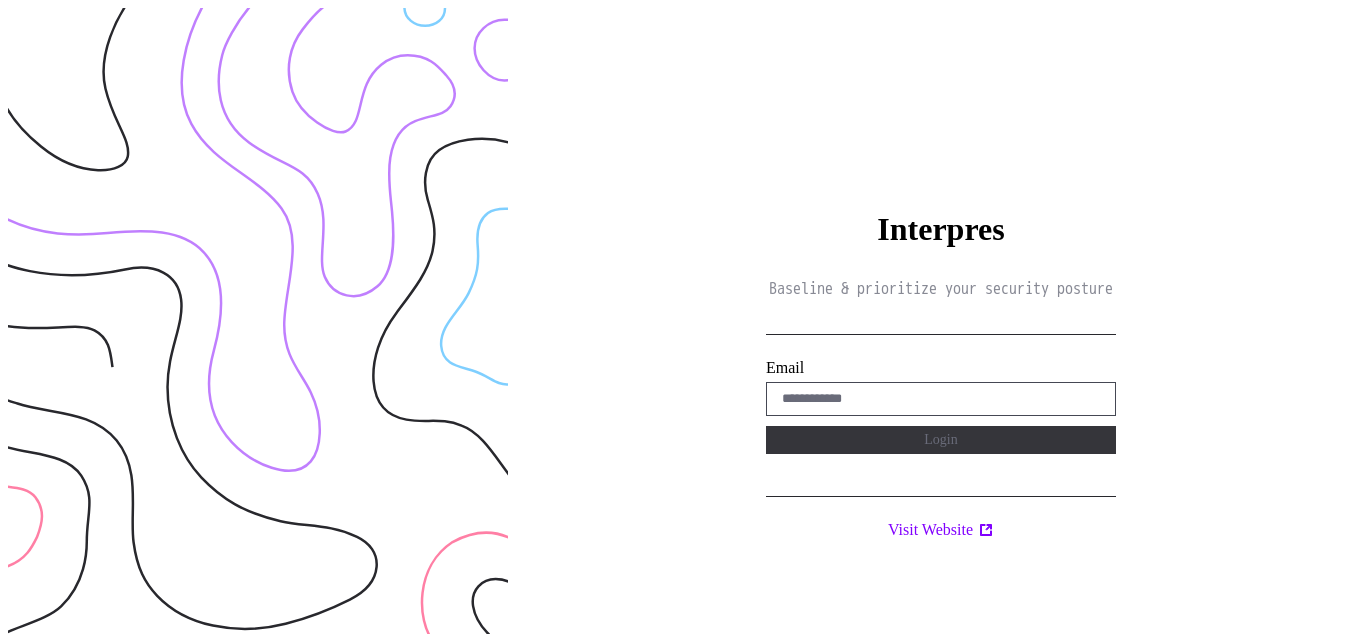 scroll, scrollTop: 0, scrollLeft: 0, axis: both 